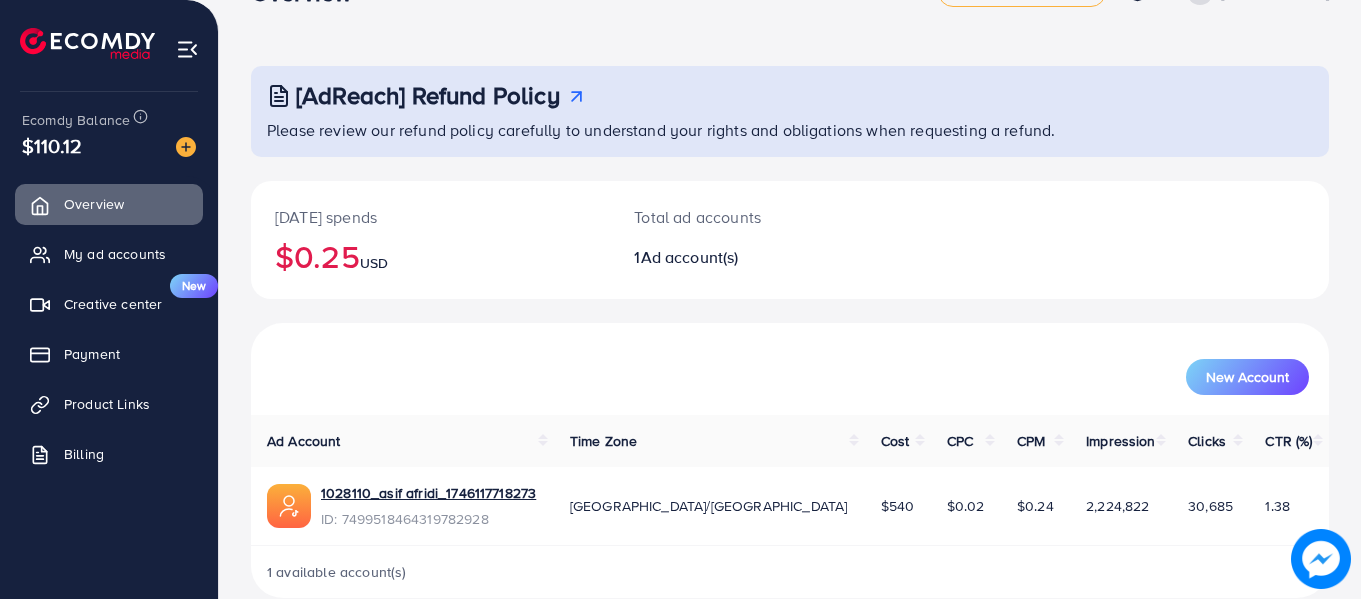 scroll, scrollTop: 89, scrollLeft: 0, axis: vertical 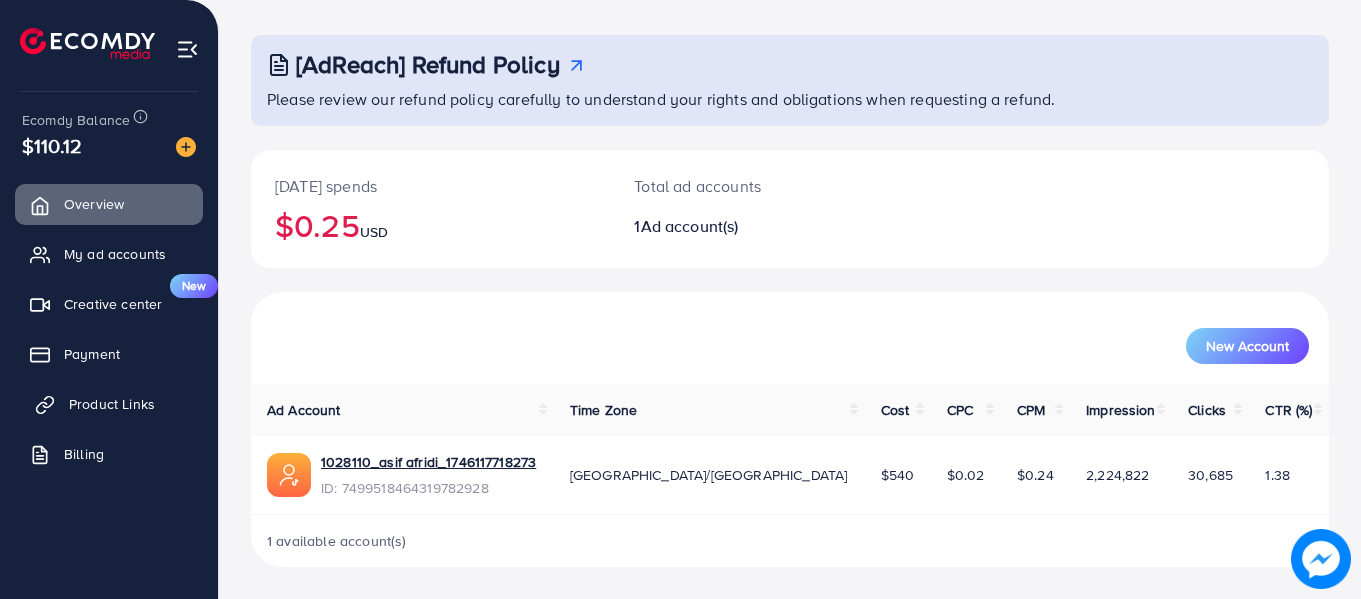 click on "Product Links" at bounding box center [112, 404] 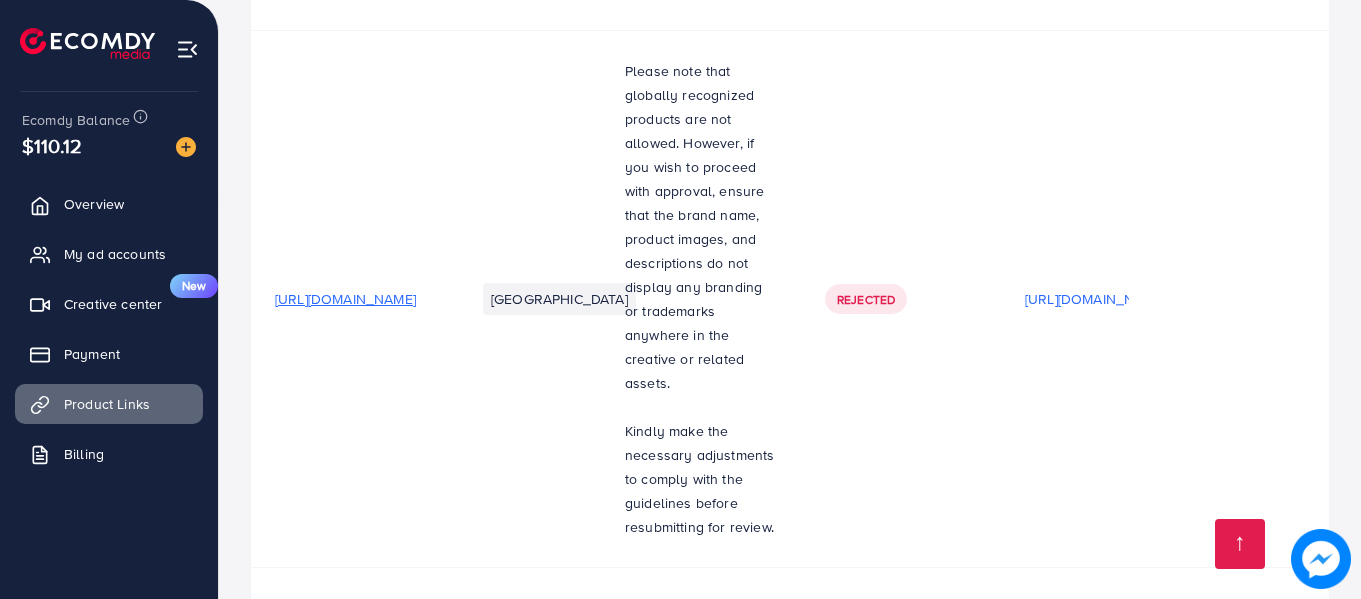 scroll, scrollTop: 2979, scrollLeft: 0, axis: vertical 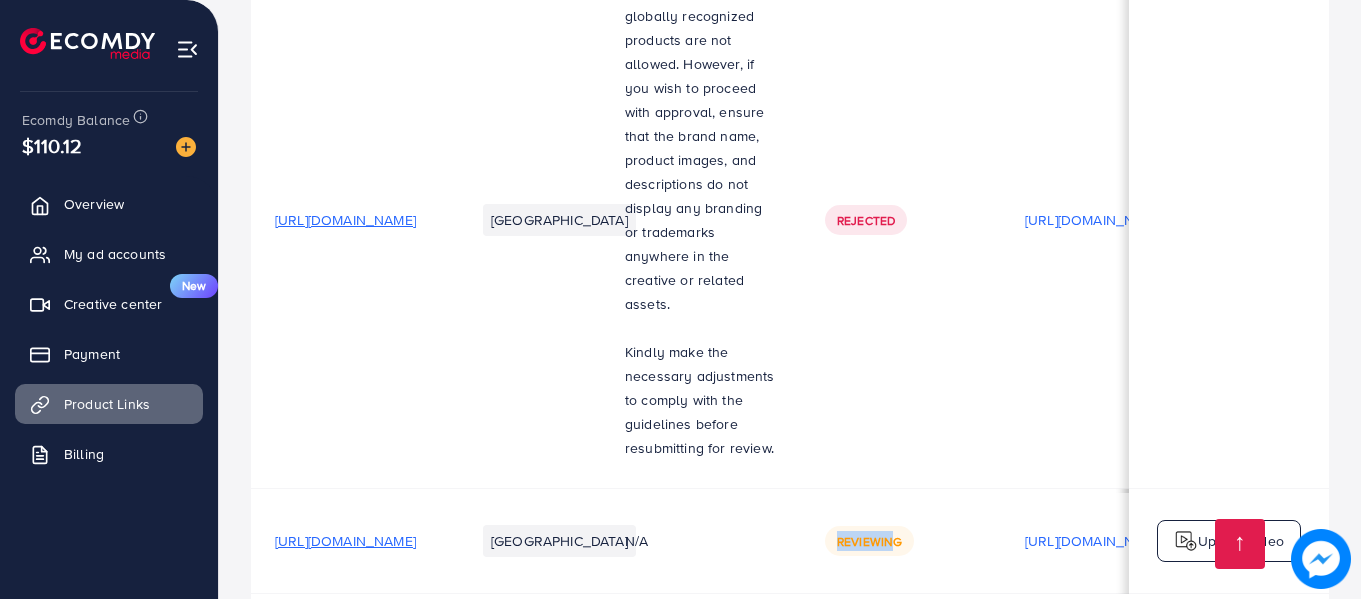 drag, startPoint x: 974, startPoint y: 450, endPoint x: 1028, endPoint y: 449, distance: 54.00926 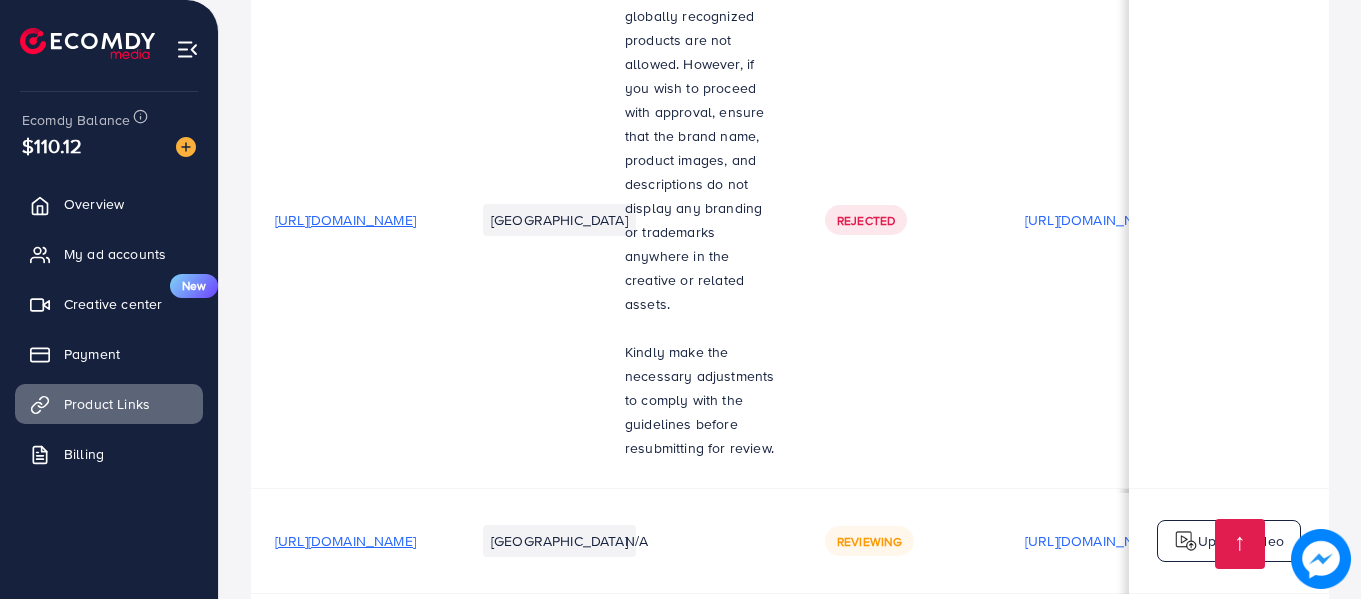click on "Reviewing" at bounding box center [869, 541] 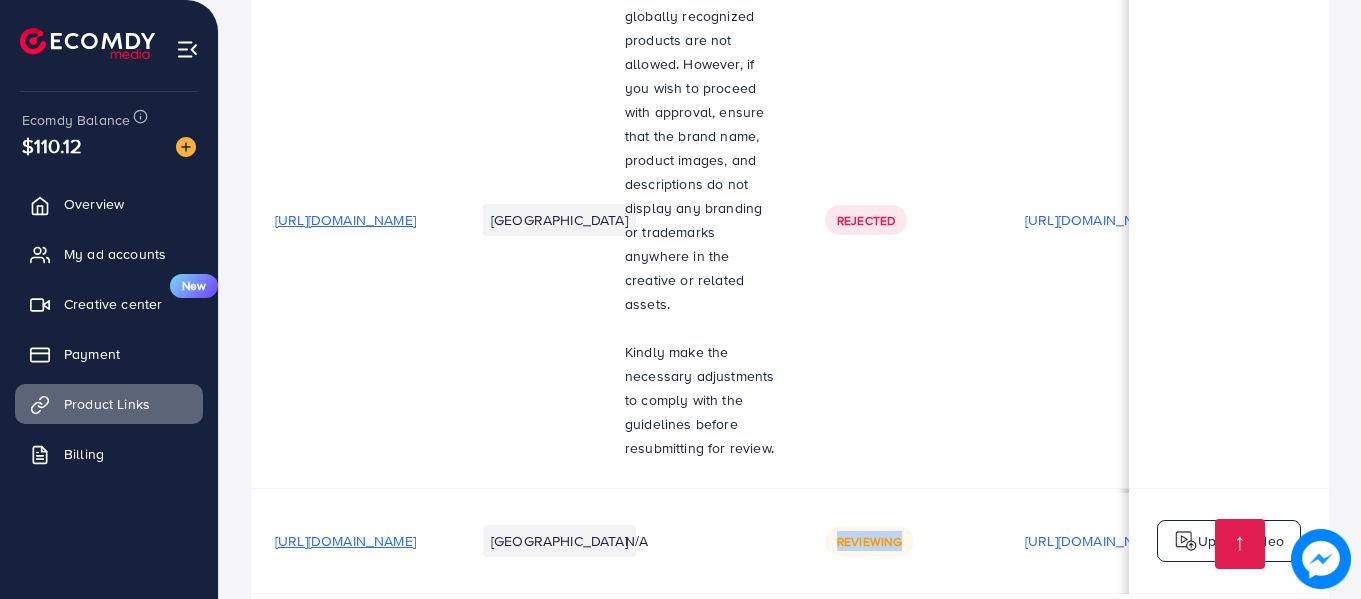 drag, startPoint x: 1033, startPoint y: 449, endPoint x: 940, endPoint y: 449, distance: 93 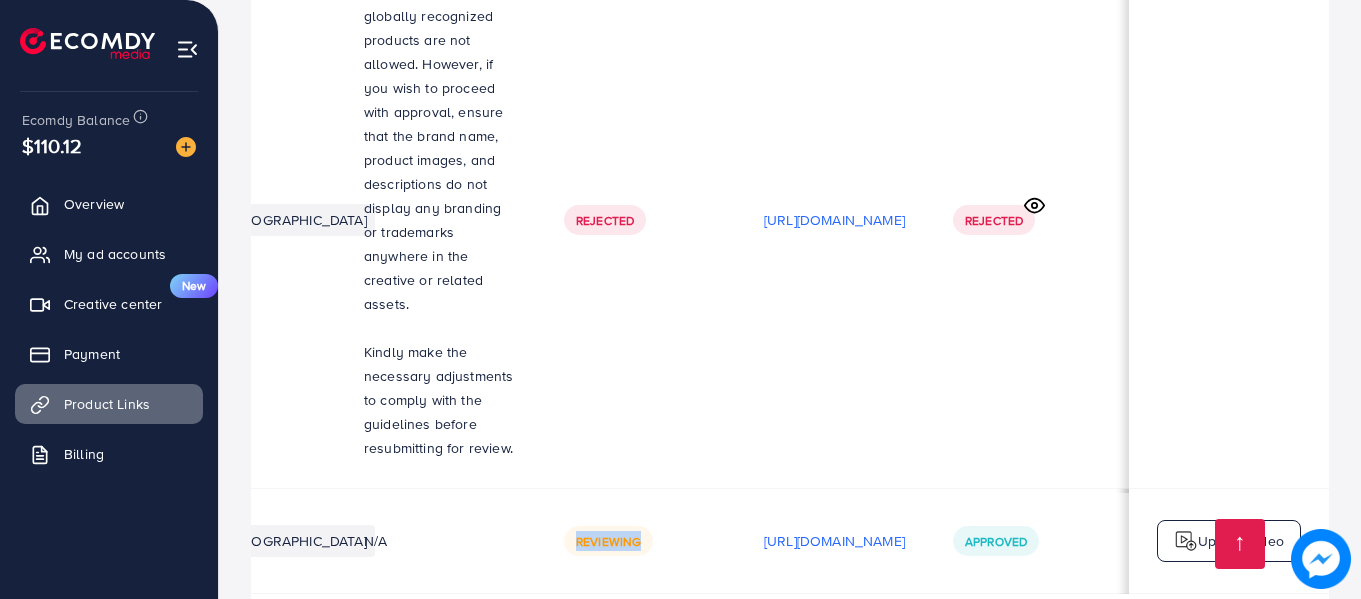 scroll, scrollTop: 0, scrollLeft: 506, axis: horizontal 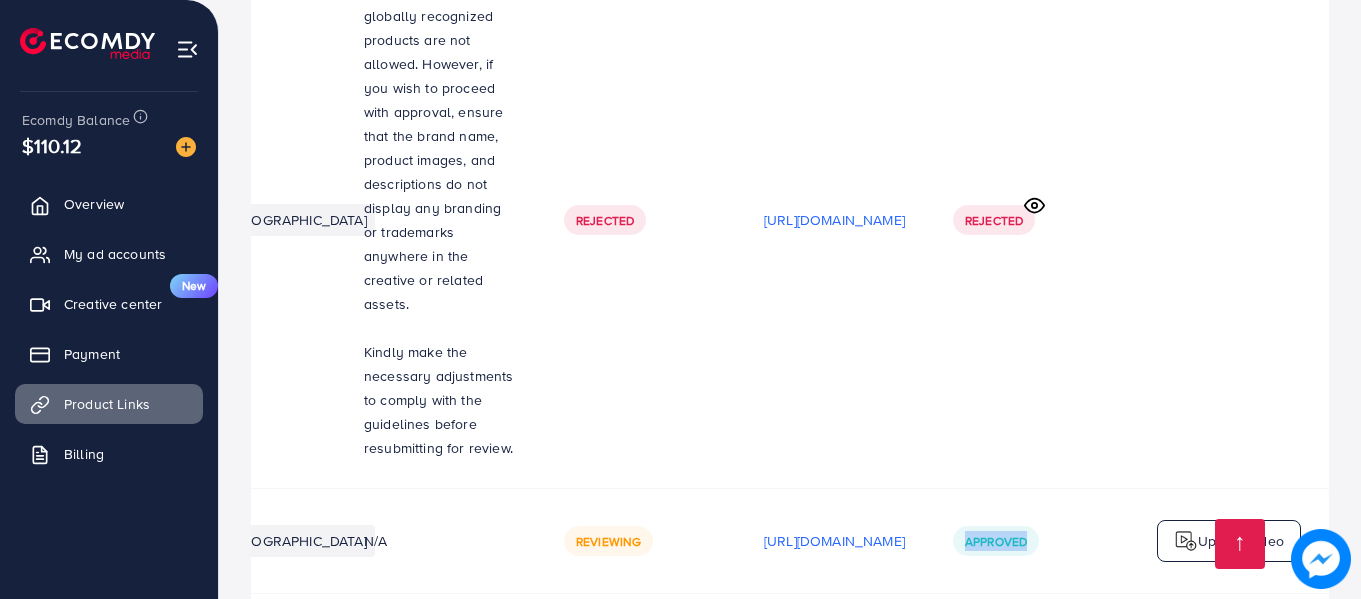 drag, startPoint x: 1031, startPoint y: 453, endPoint x: 969, endPoint y: 452, distance: 62.008064 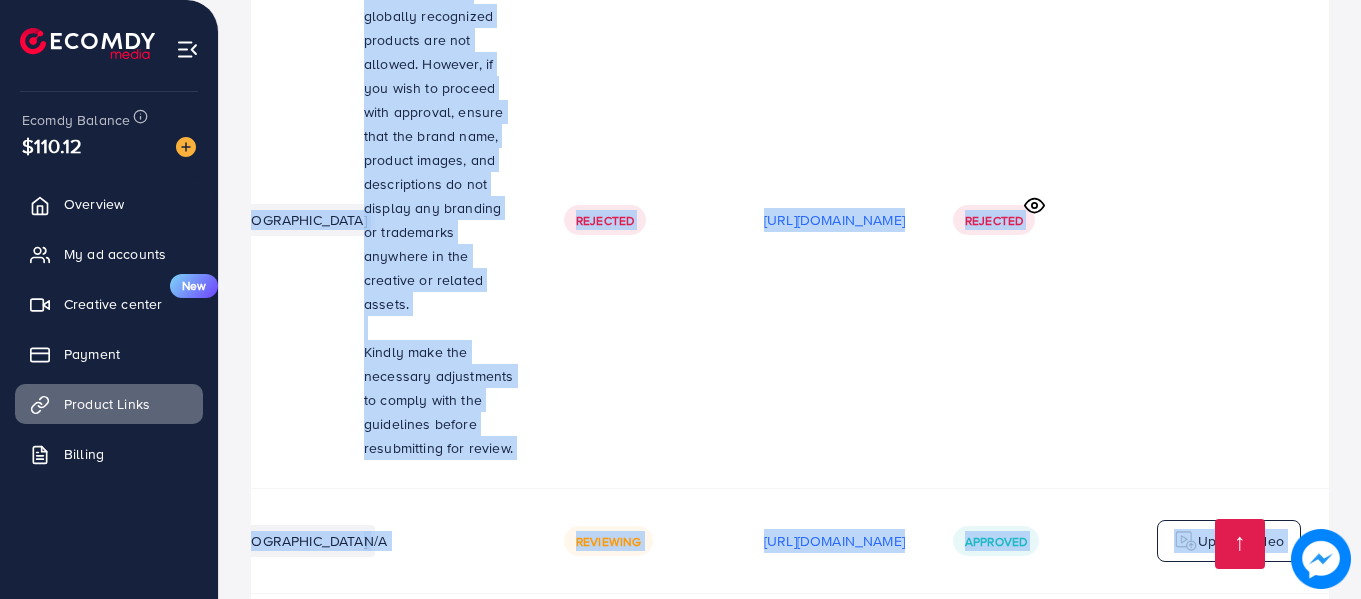 drag, startPoint x: 980, startPoint y: 509, endPoint x: 887, endPoint y: 510, distance: 93.00538 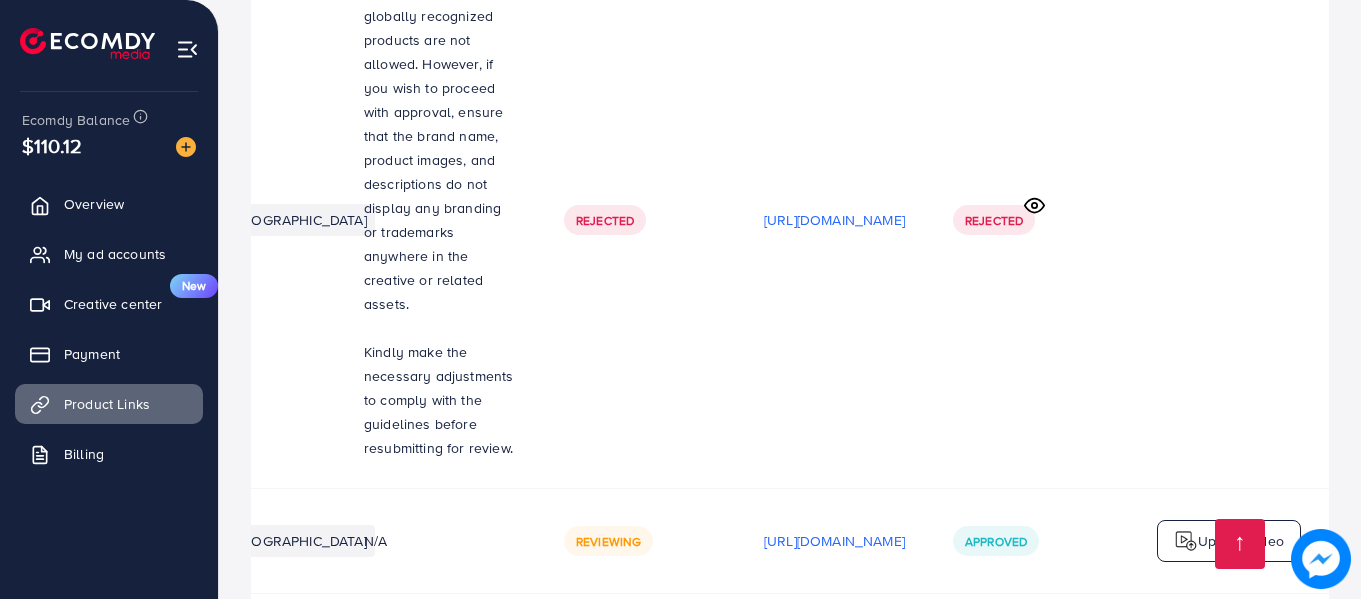 click on "Product URLs Target markets Reason rejected Status Product video Status video Actions           [URL][DOMAIN_NAME]  [GEOGRAPHIC_DATA]  N/A Approved  N/A   N/A   Upload video      [URL][DOMAIN_NAME]  [GEOGRAPHIC_DATA]  Your landing page is missing the product description. Please add the description and resubmit for review. Thank you. Rejected  [URL][DOMAIN_NAME]  Rejected     [URL][DOMAIN_NAME]  [GEOGRAPHIC_DATA]  N/A Approved  [URL][DOMAIN_NAME]  Rejected  Upload video      [URL][DOMAIN_NAME]  [GEOGRAPHIC_DATA]  We cannot approve this product as it does not comply with TikTok's copyright regulations. We kindly request you to submit another product. Thank you Rejected Rejected     N/A" at bounding box center [790, -1085] 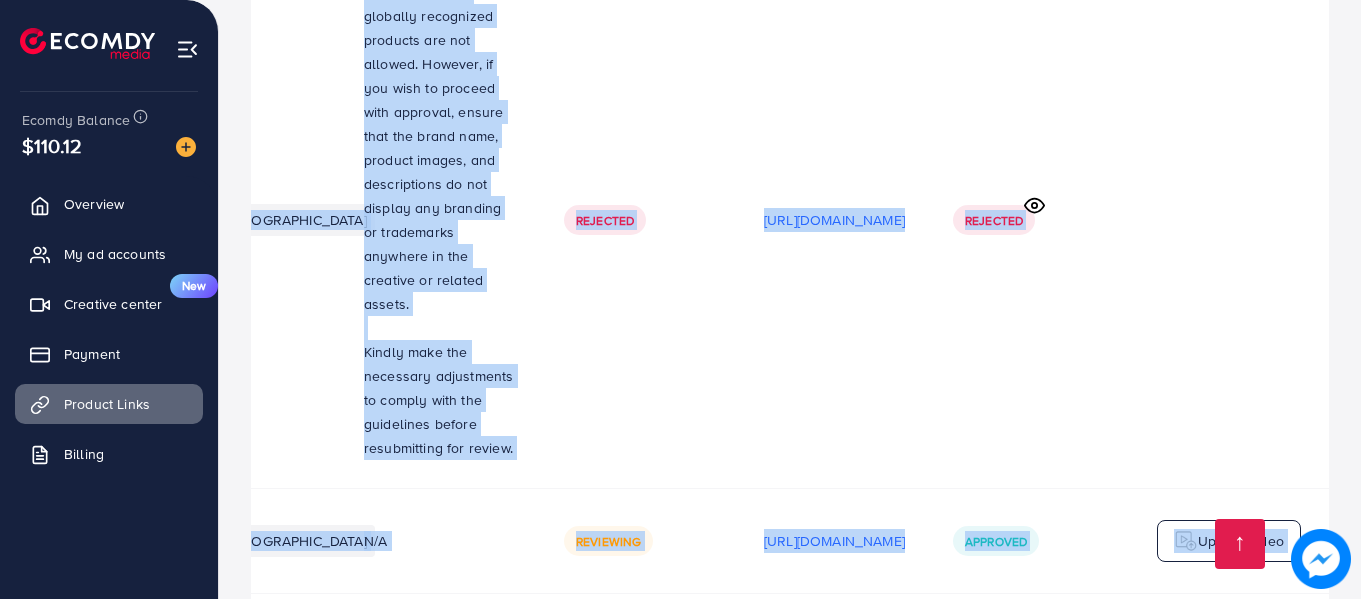 drag, startPoint x: 882, startPoint y: 509, endPoint x: 764, endPoint y: 514, distance: 118.10589 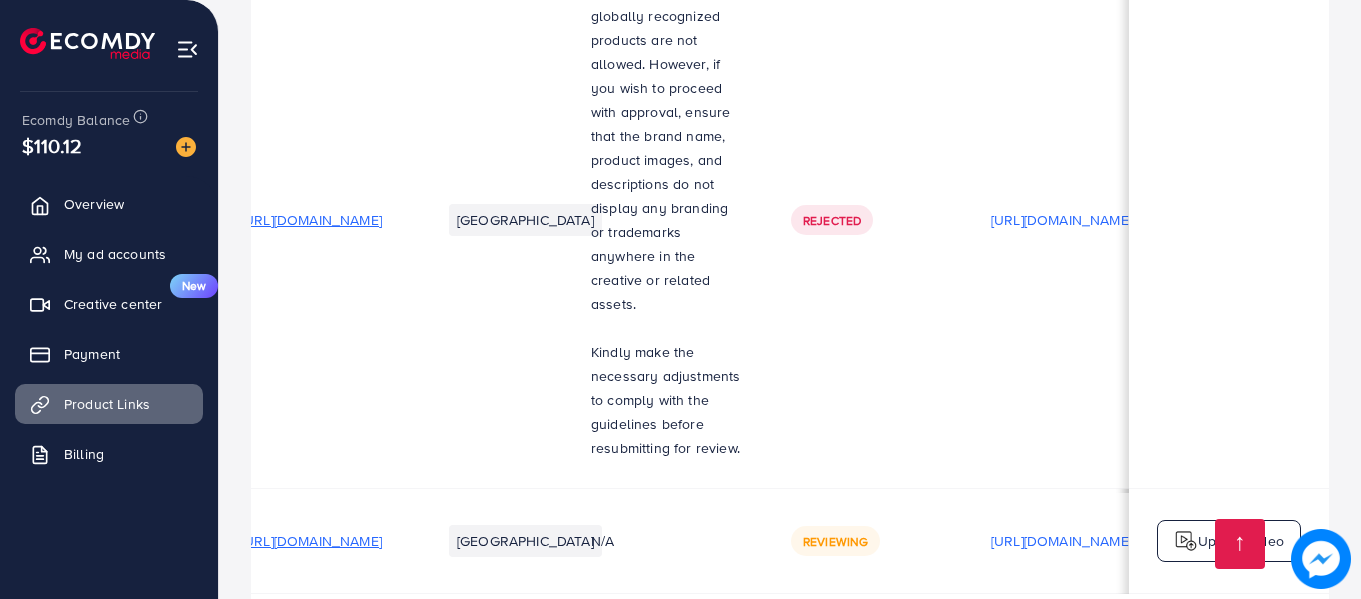 scroll, scrollTop: 0, scrollLeft: 0, axis: both 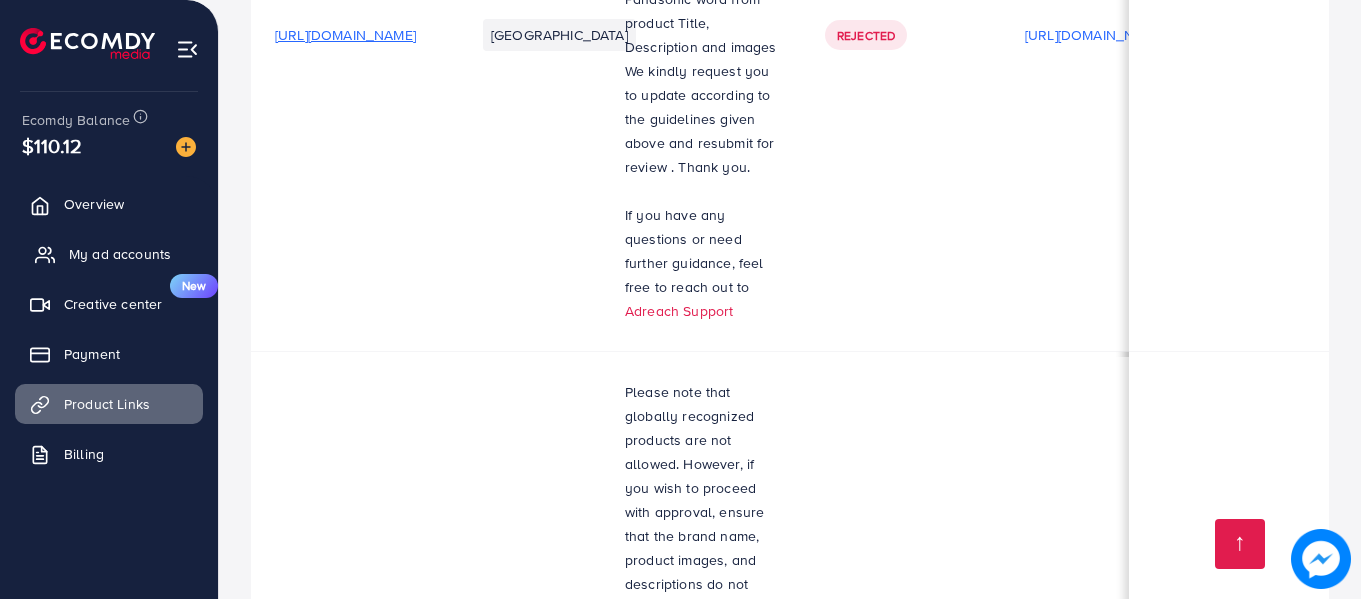click on "My ad accounts" at bounding box center (120, 254) 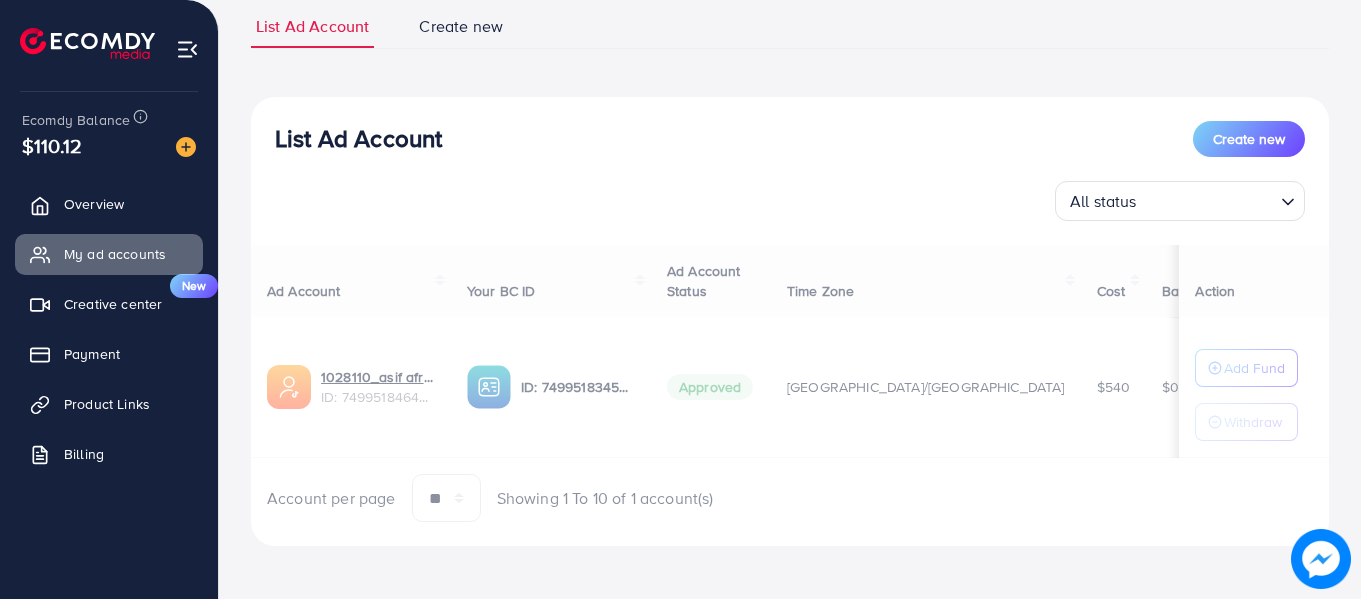 scroll, scrollTop: 146, scrollLeft: 0, axis: vertical 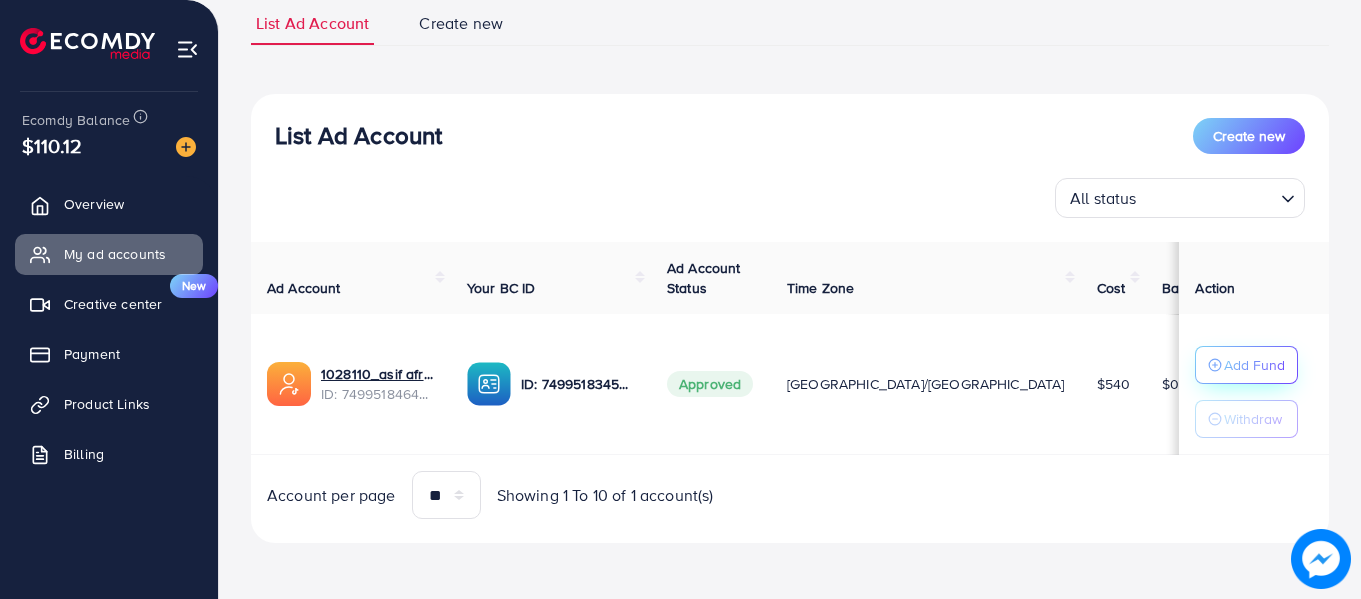 click on "Add Fund" at bounding box center (1246, 365) 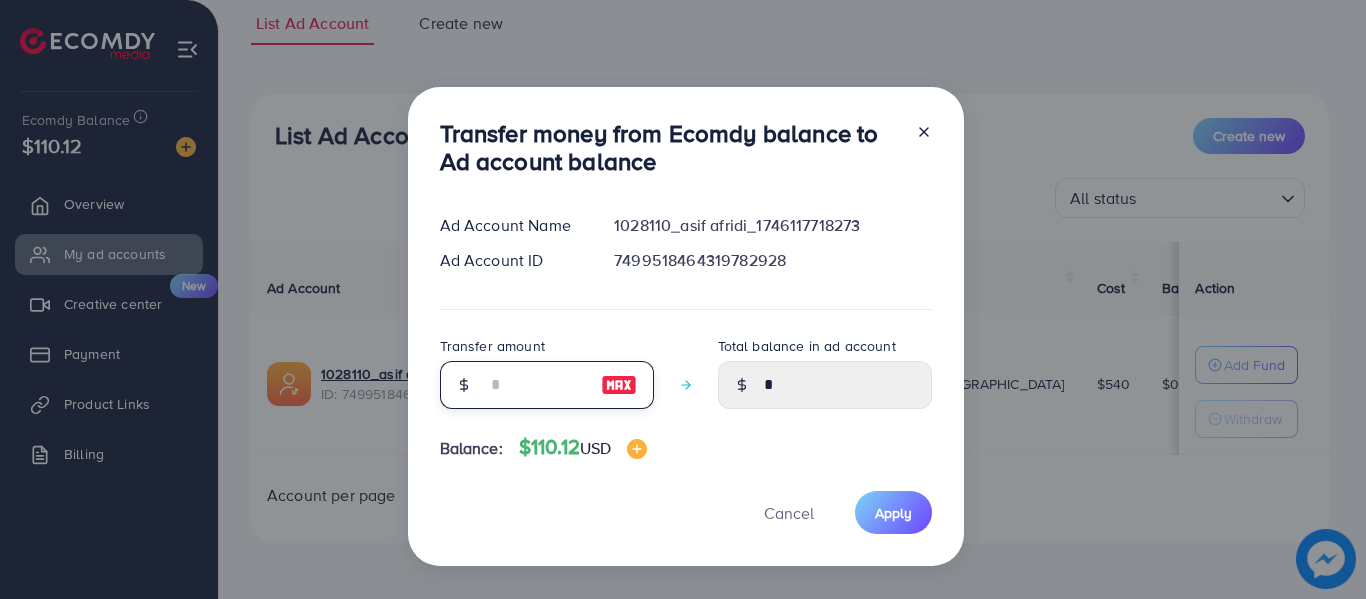 click at bounding box center [536, 385] 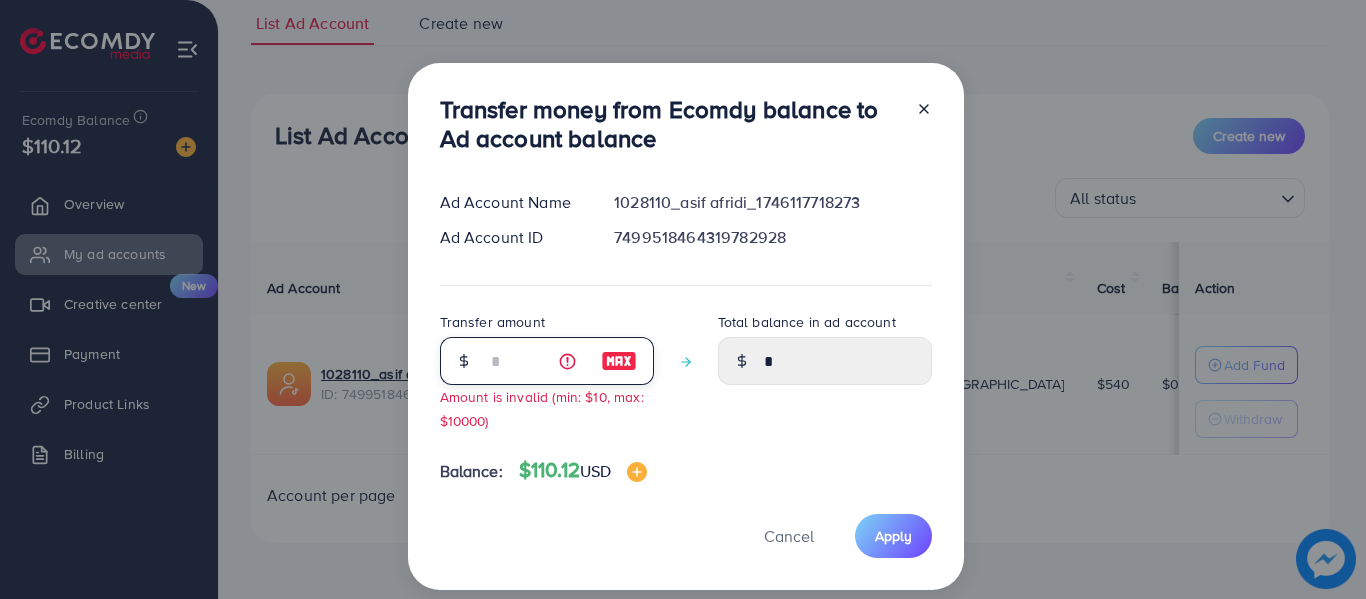 type on "****" 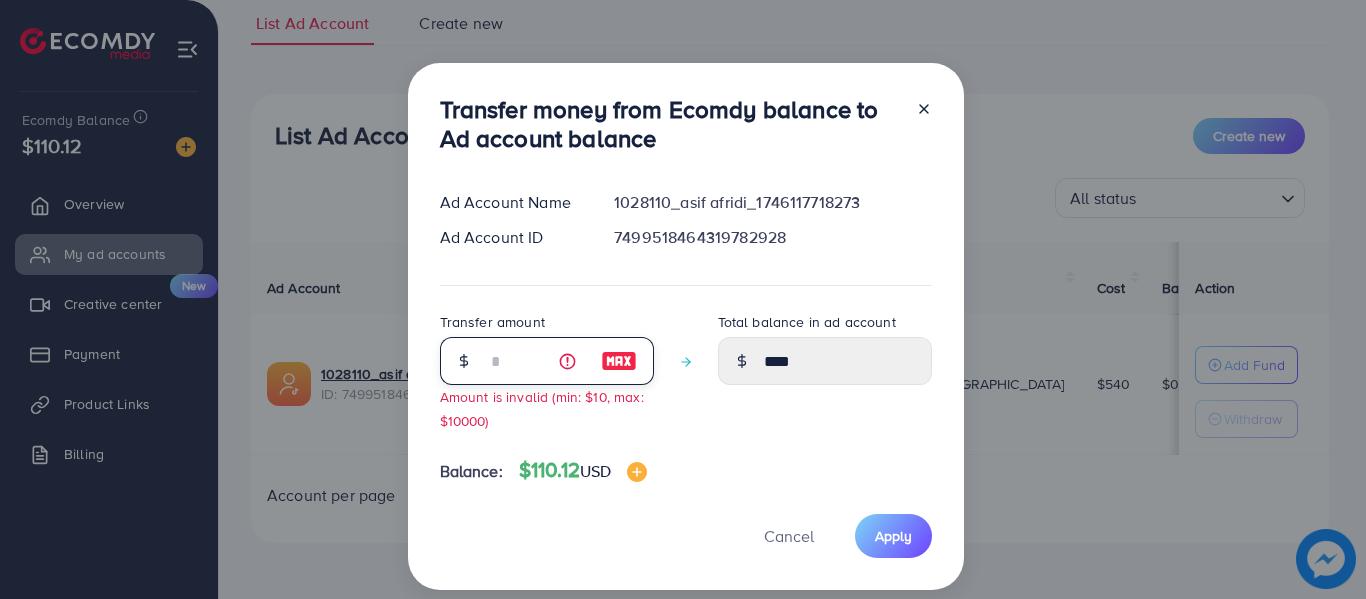 type on "**" 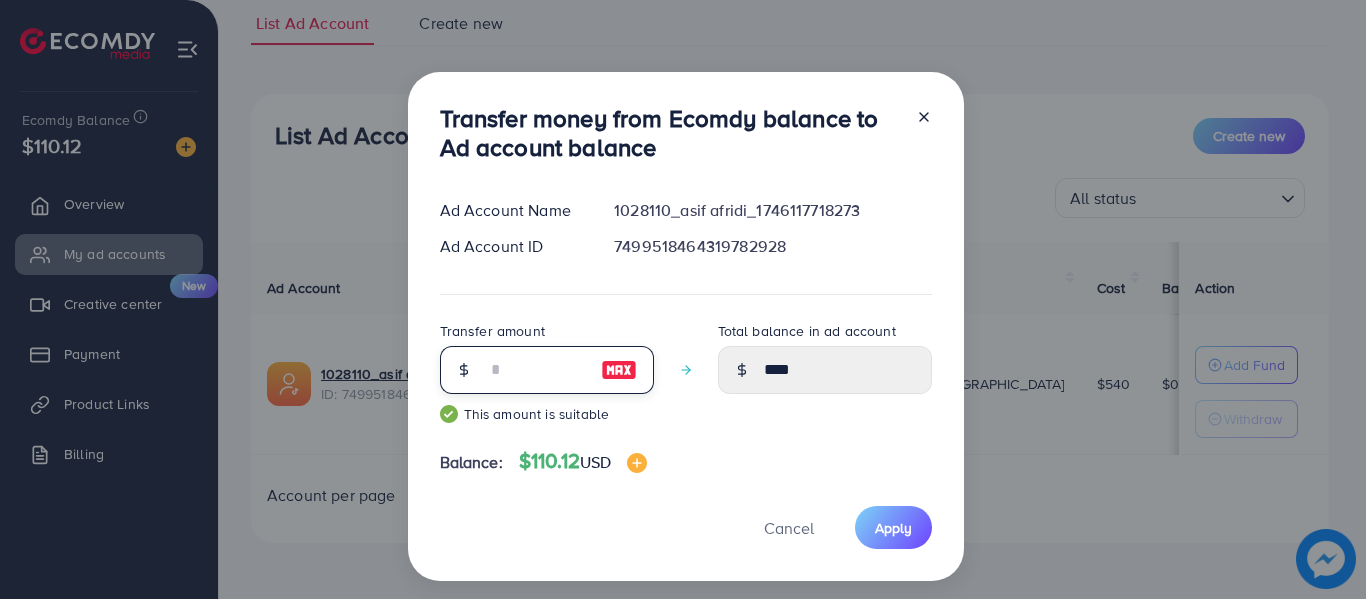 type on "*****" 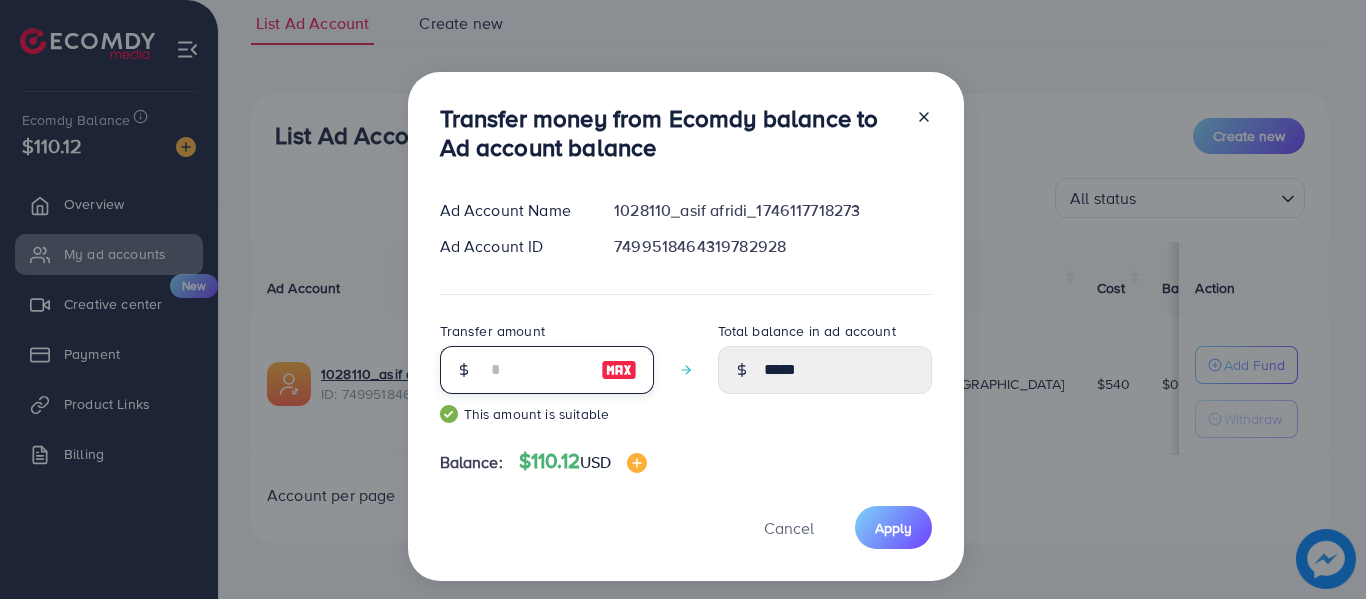 type on "*" 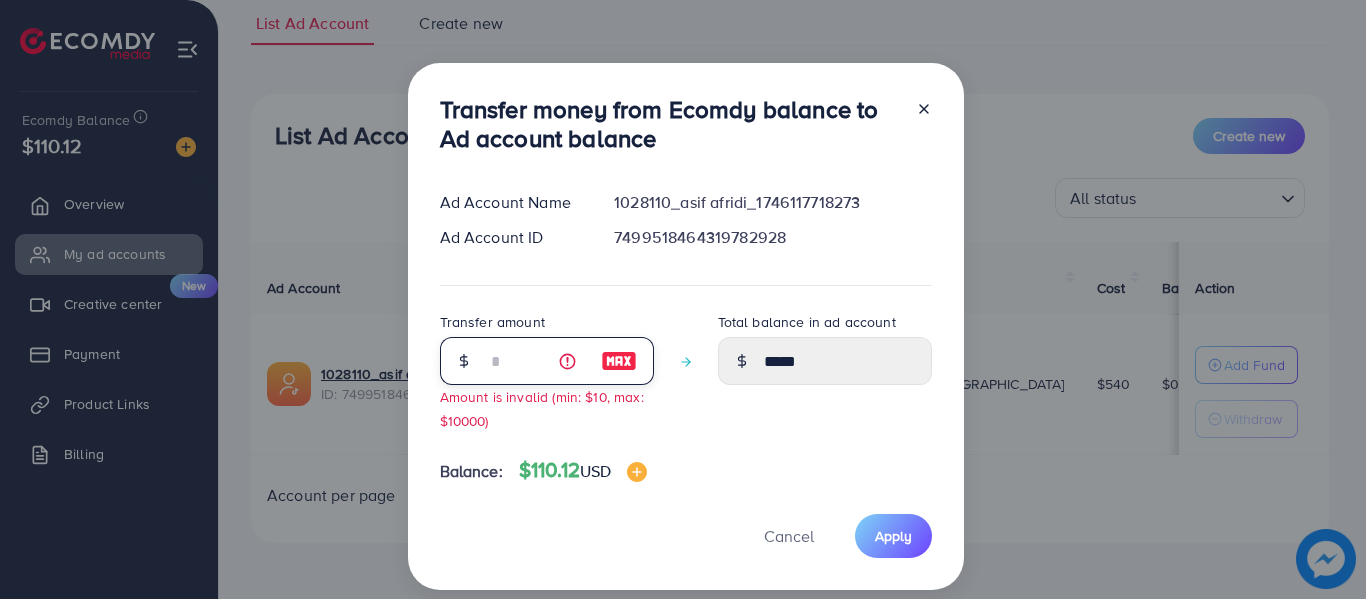 type on "****" 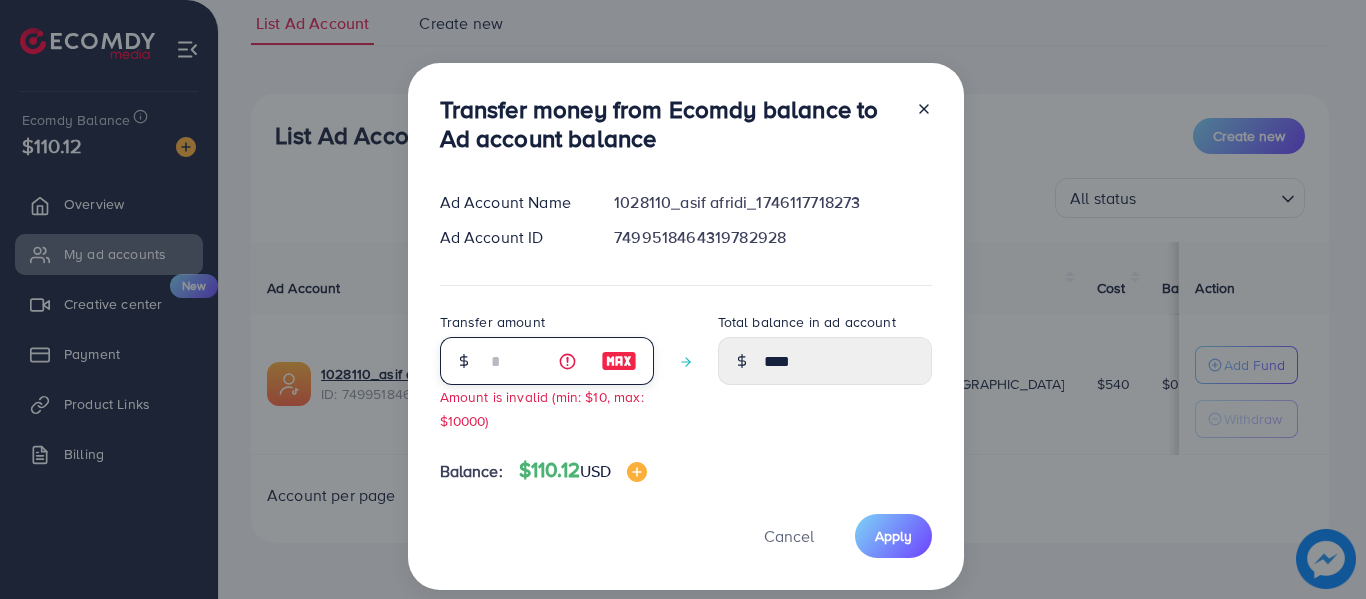 type 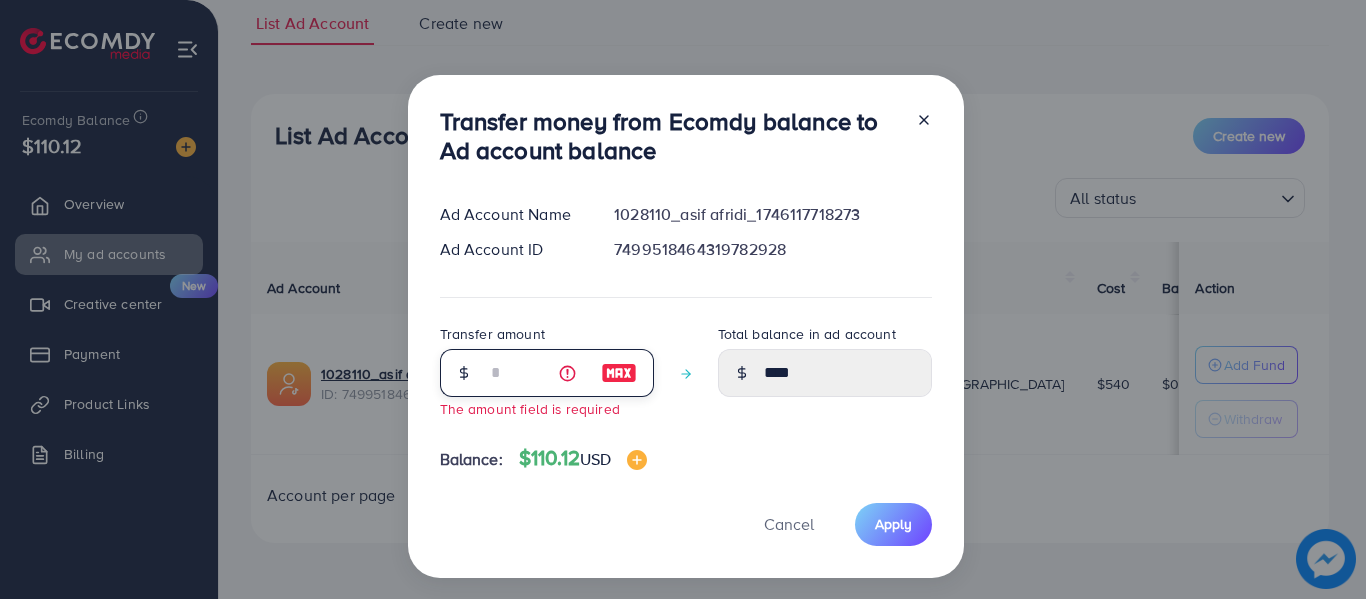 type on "*" 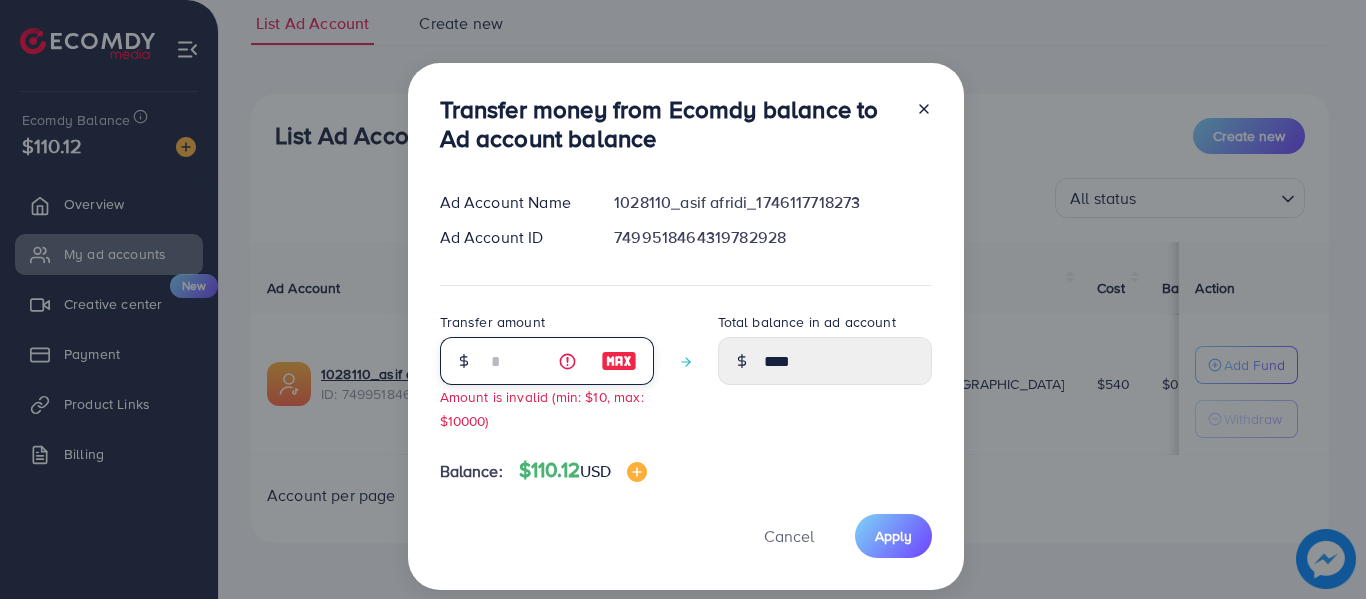 type on "**" 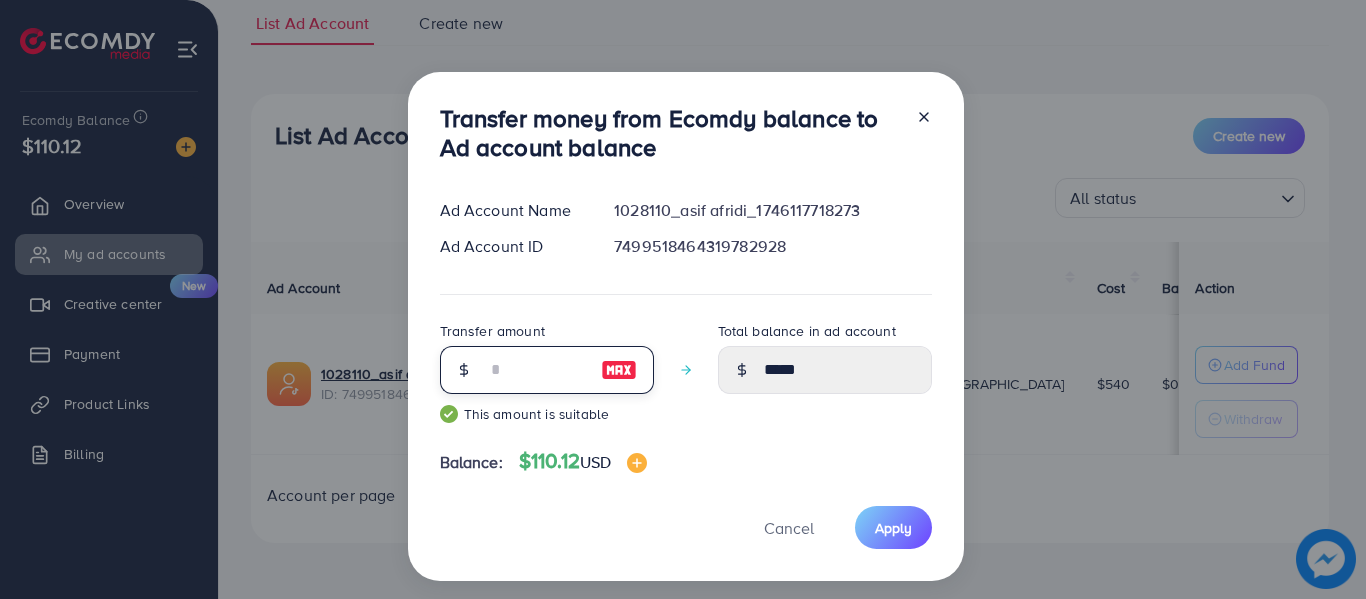 type on "**" 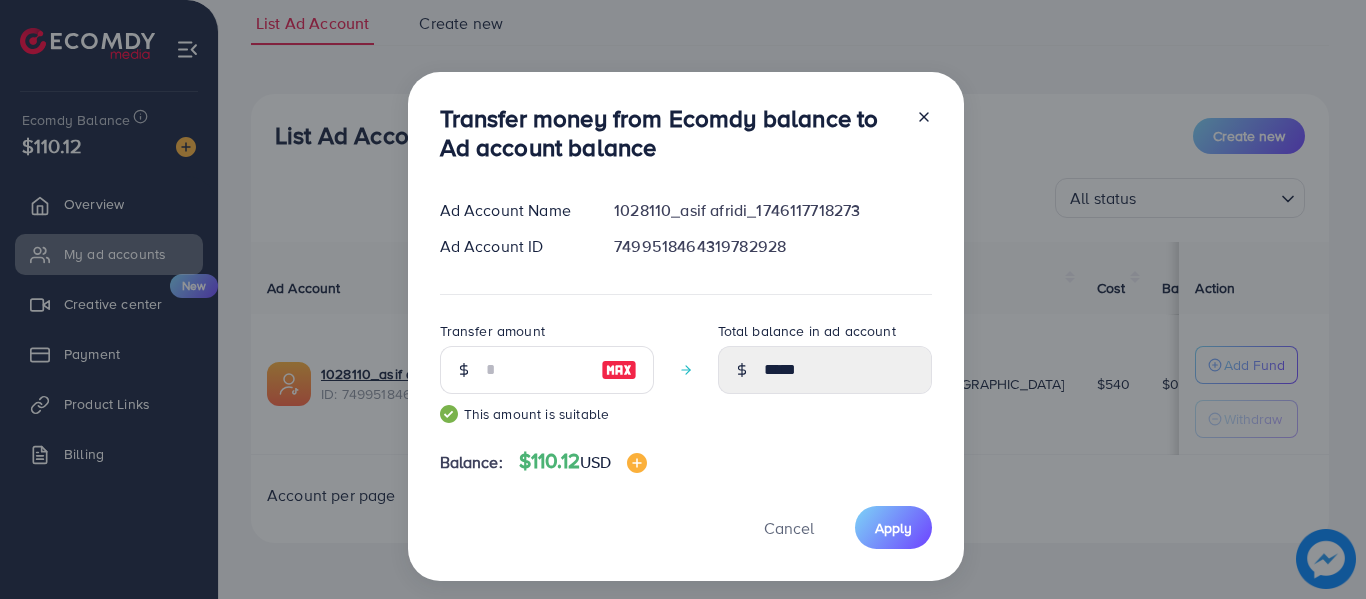 drag, startPoint x: 785, startPoint y: 248, endPoint x: 607, endPoint y: 252, distance: 178.04494 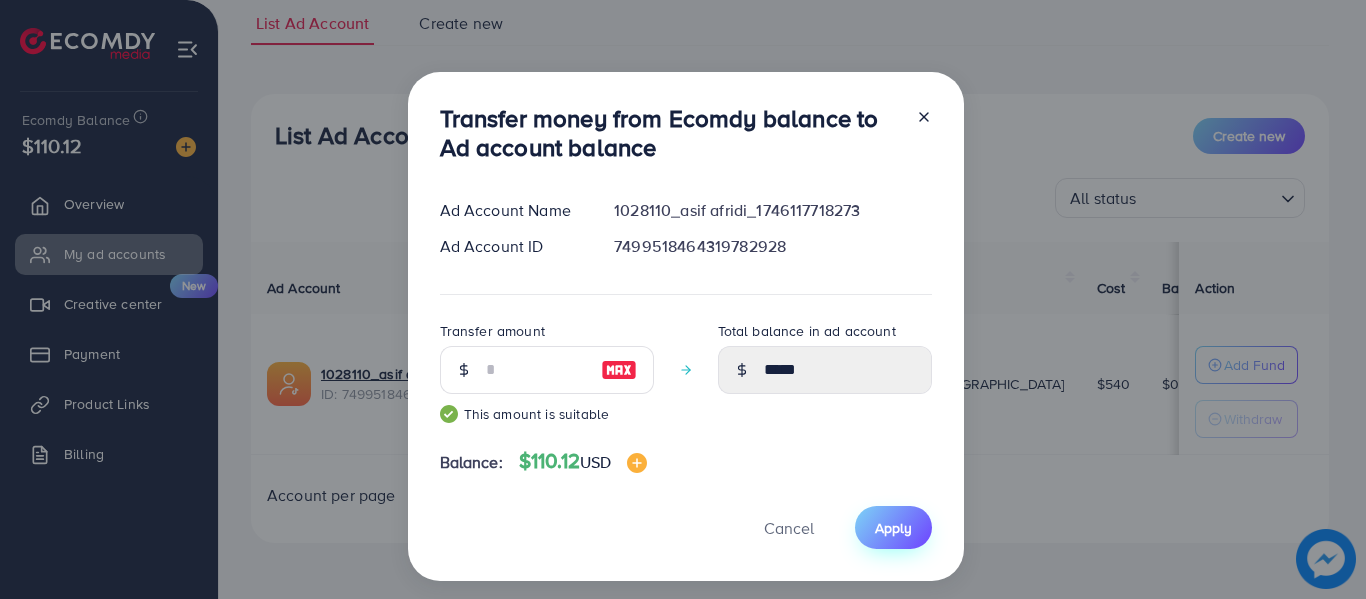 click on "Apply" at bounding box center (893, 528) 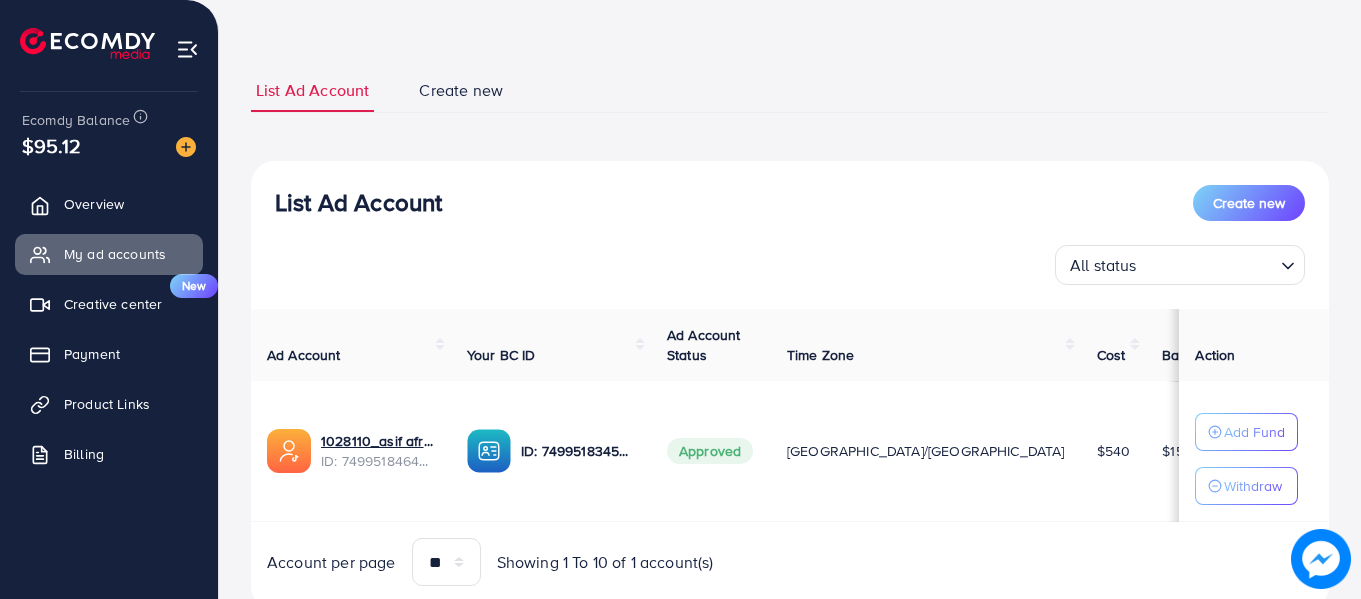 scroll, scrollTop: 0, scrollLeft: 0, axis: both 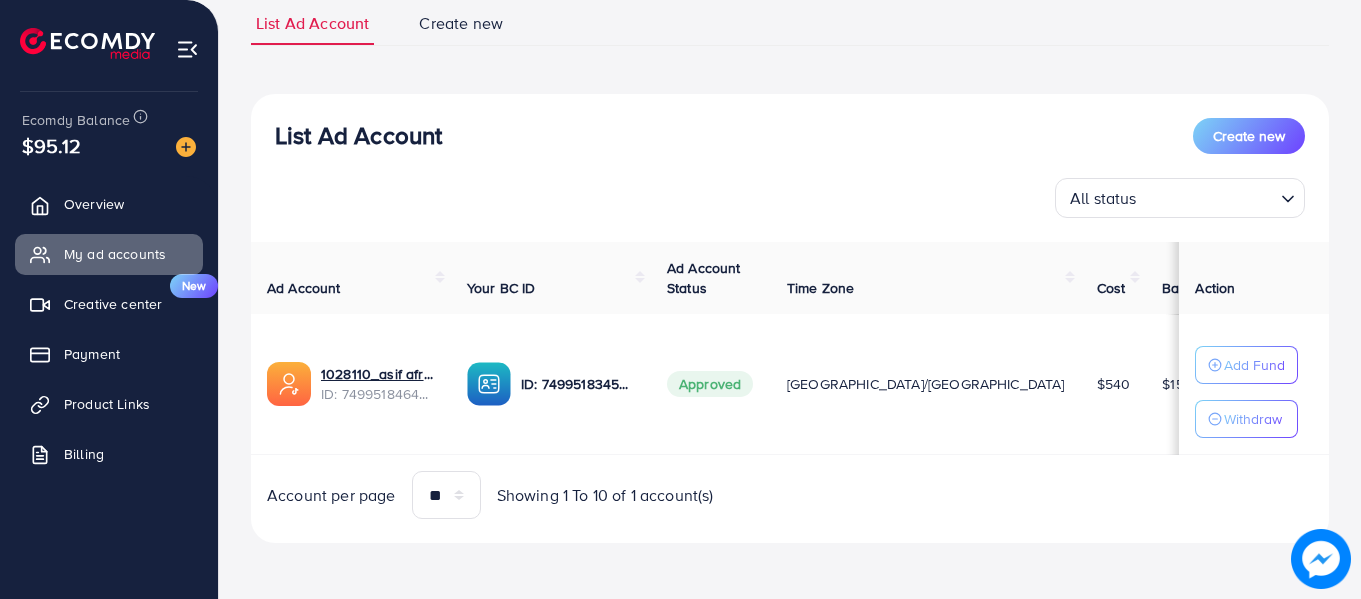drag, startPoint x: 1102, startPoint y: 385, endPoint x: 1062, endPoint y: 387, distance: 40.04997 